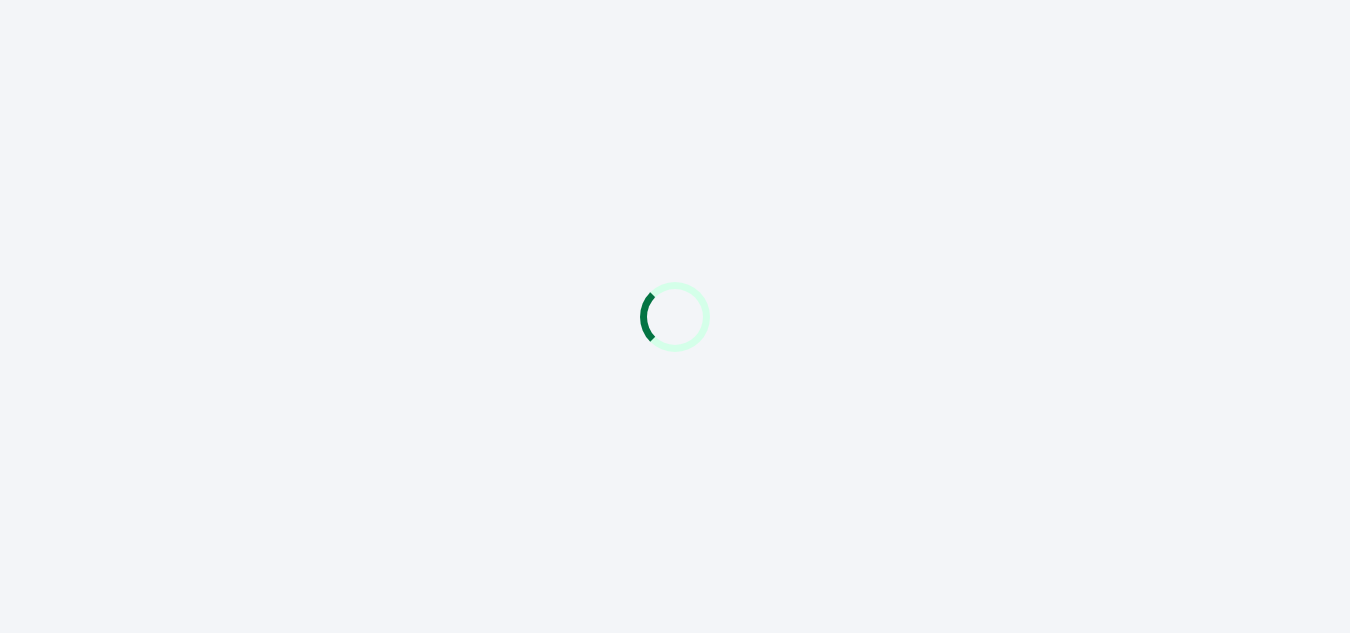 scroll, scrollTop: 0, scrollLeft: 0, axis: both 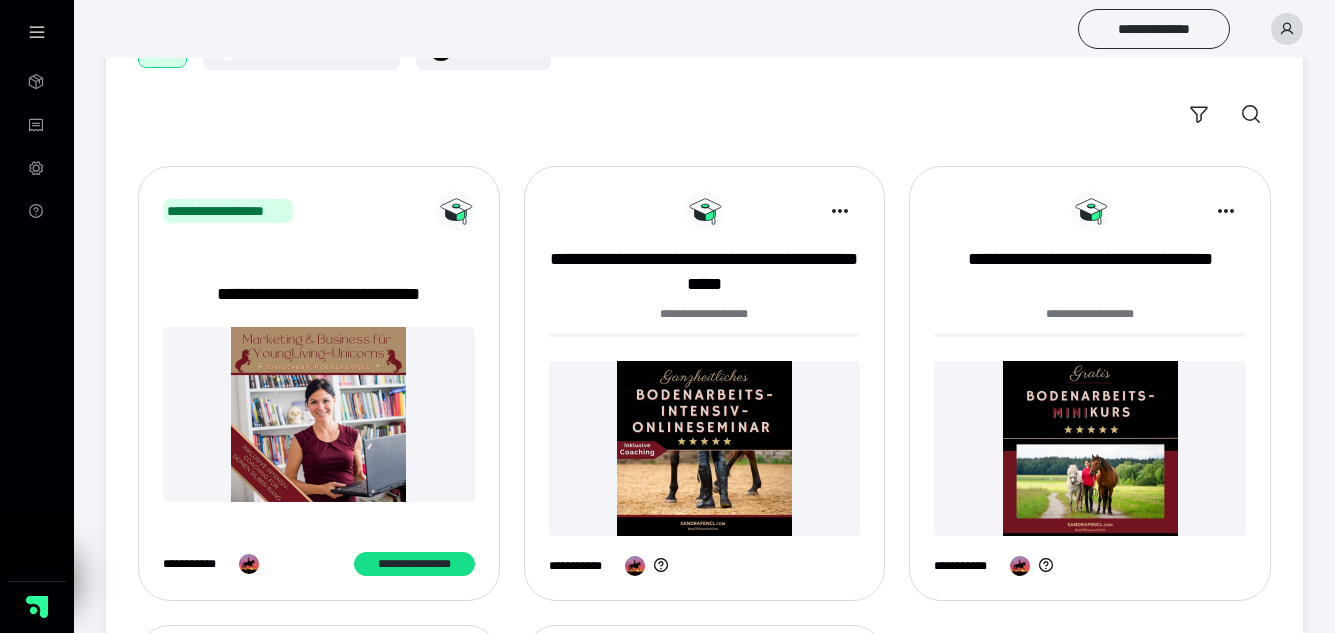 click at bounding box center (705, 448) 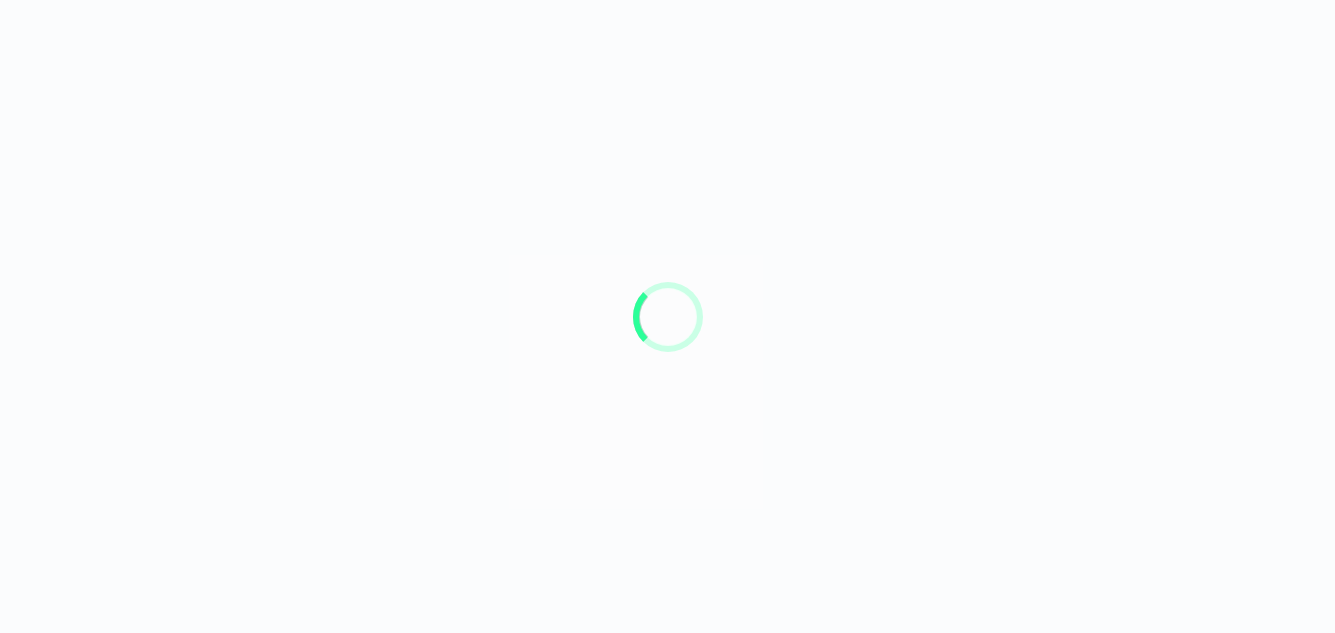 scroll, scrollTop: 0, scrollLeft: 0, axis: both 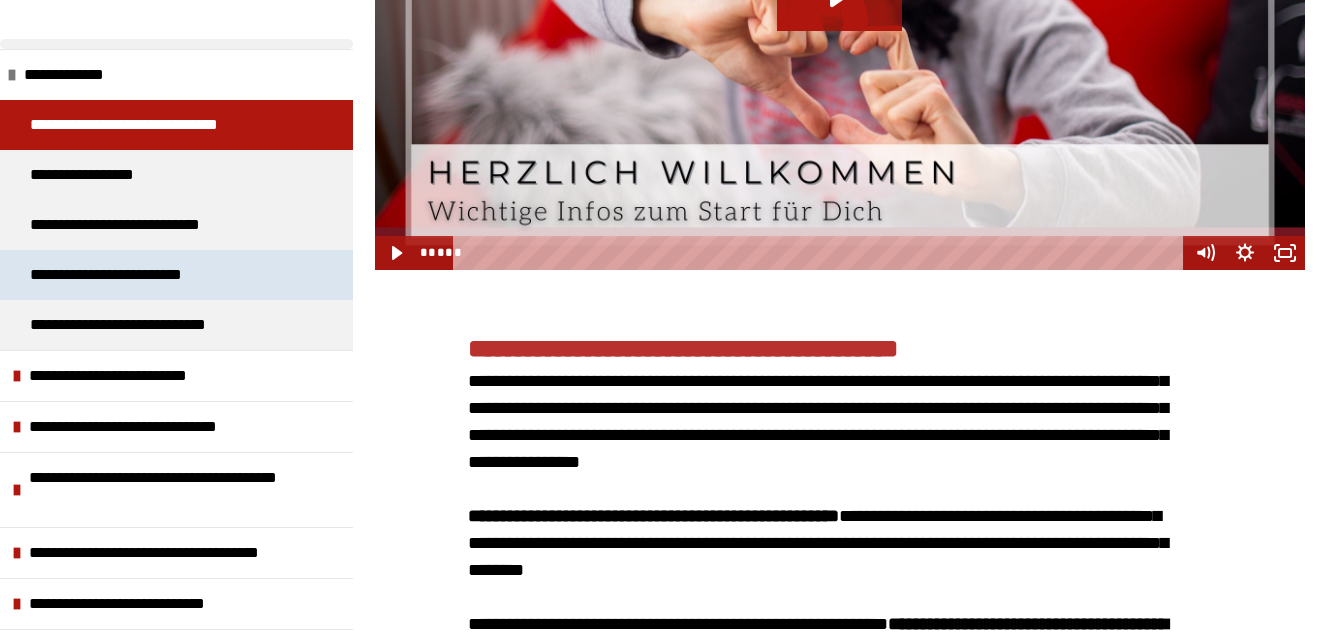 click on "**********" at bounding box center (120, 275) 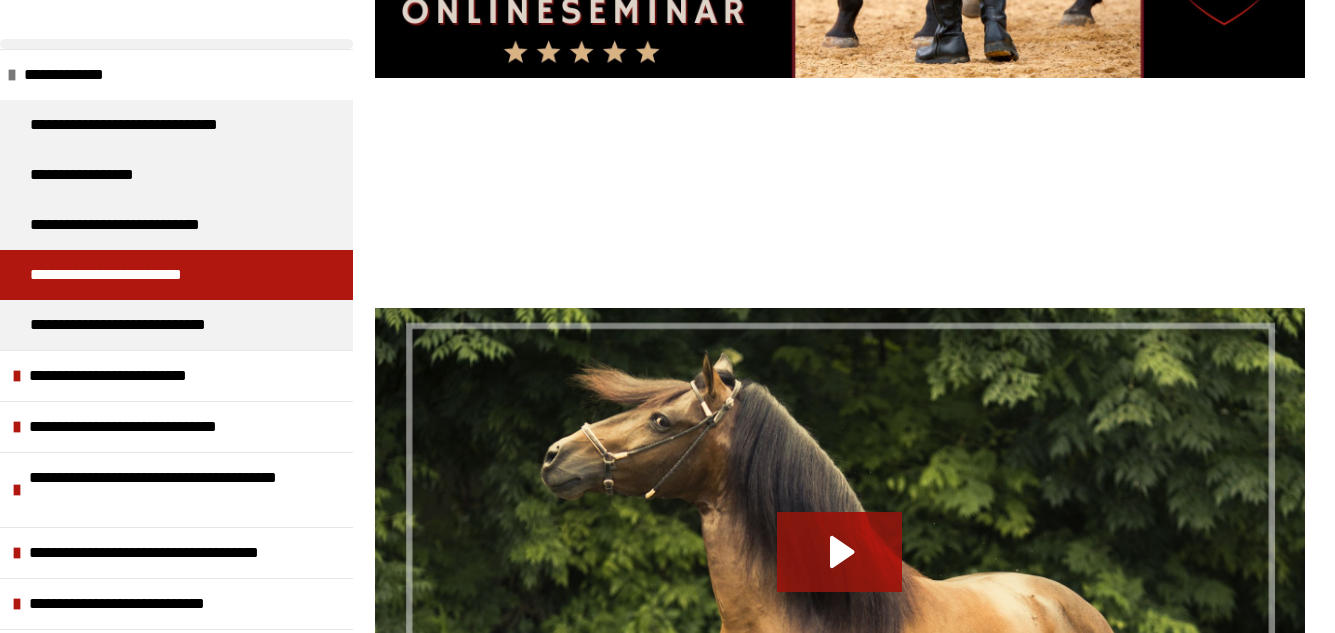 scroll, scrollTop: 481, scrollLeft: 0, axis: vertical 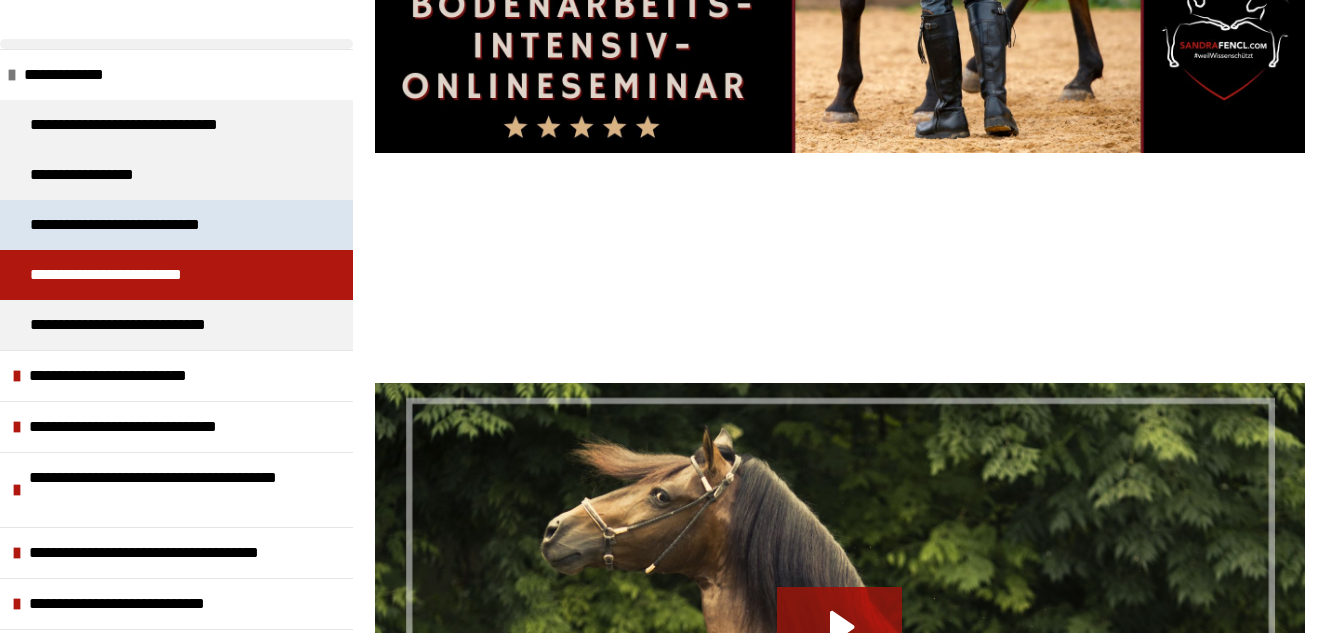 click on "**********" at bounding box center [137, 225] 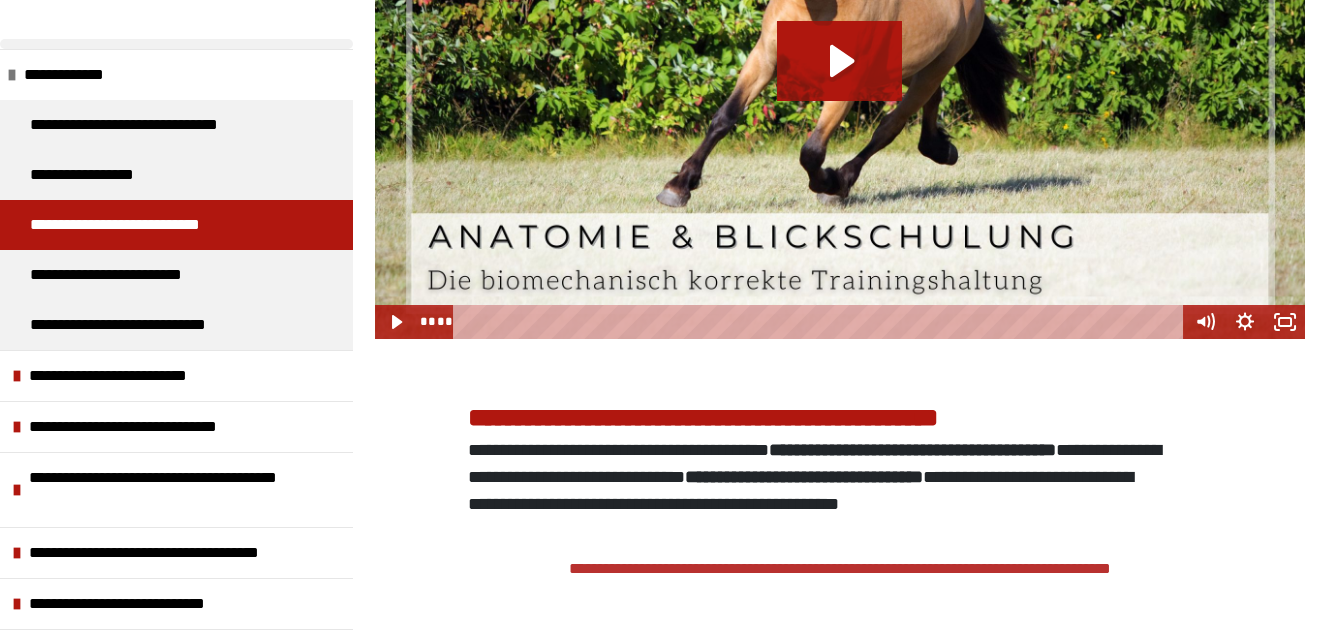 scroll, scrollTop: 3156, scrollLeft: 0, axis: vertical 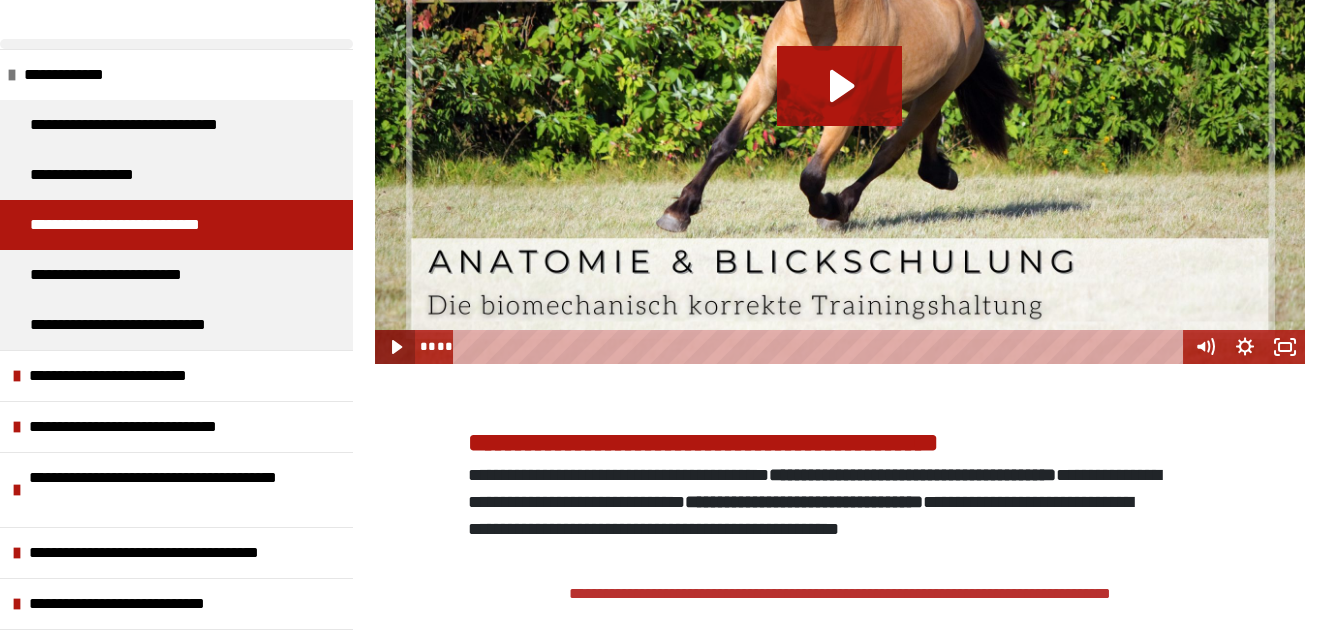 click 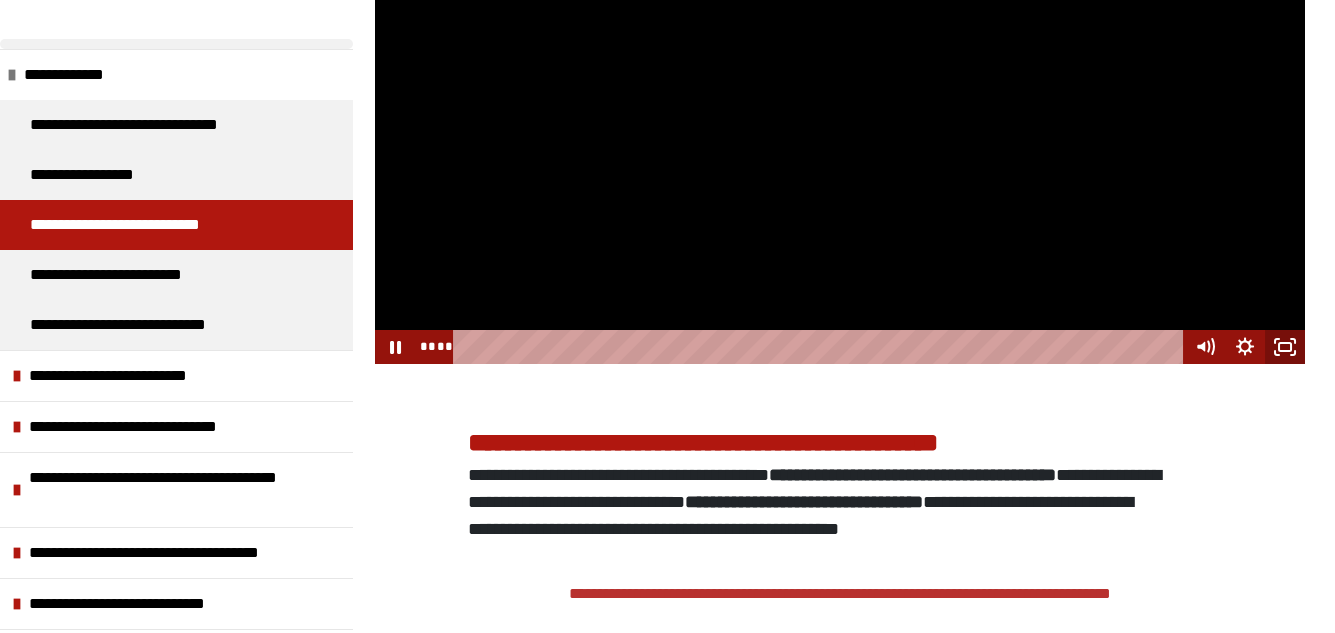 click 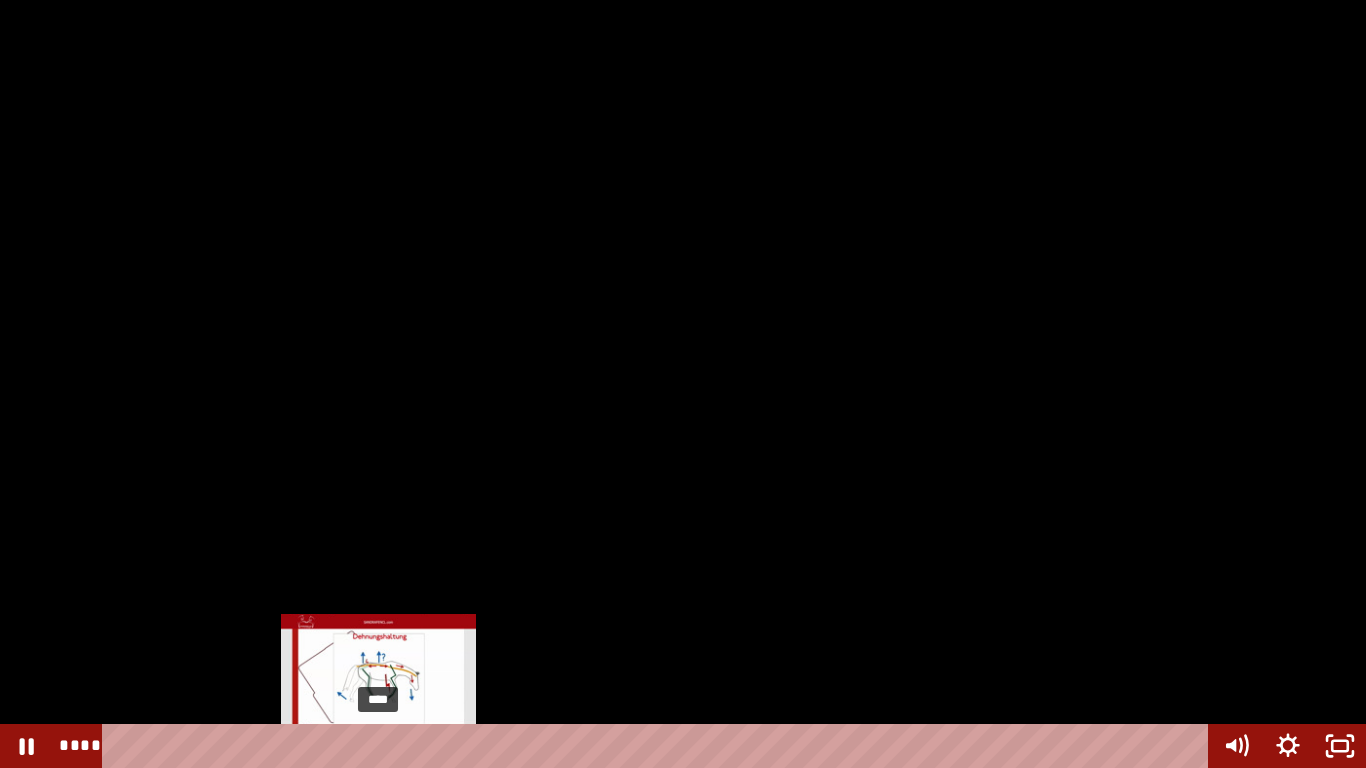 click at bounding box center (378, 746) 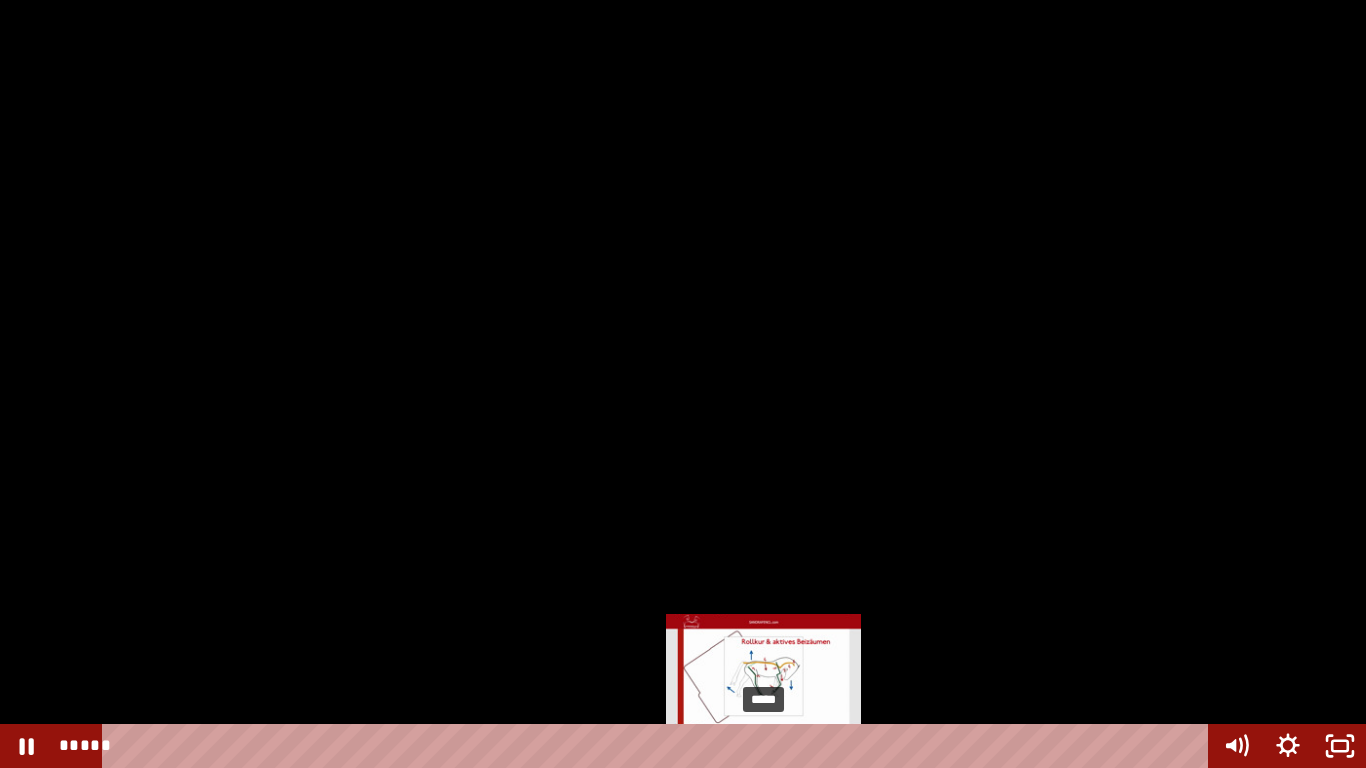 click on "*****" at bounding box center (659, 746) 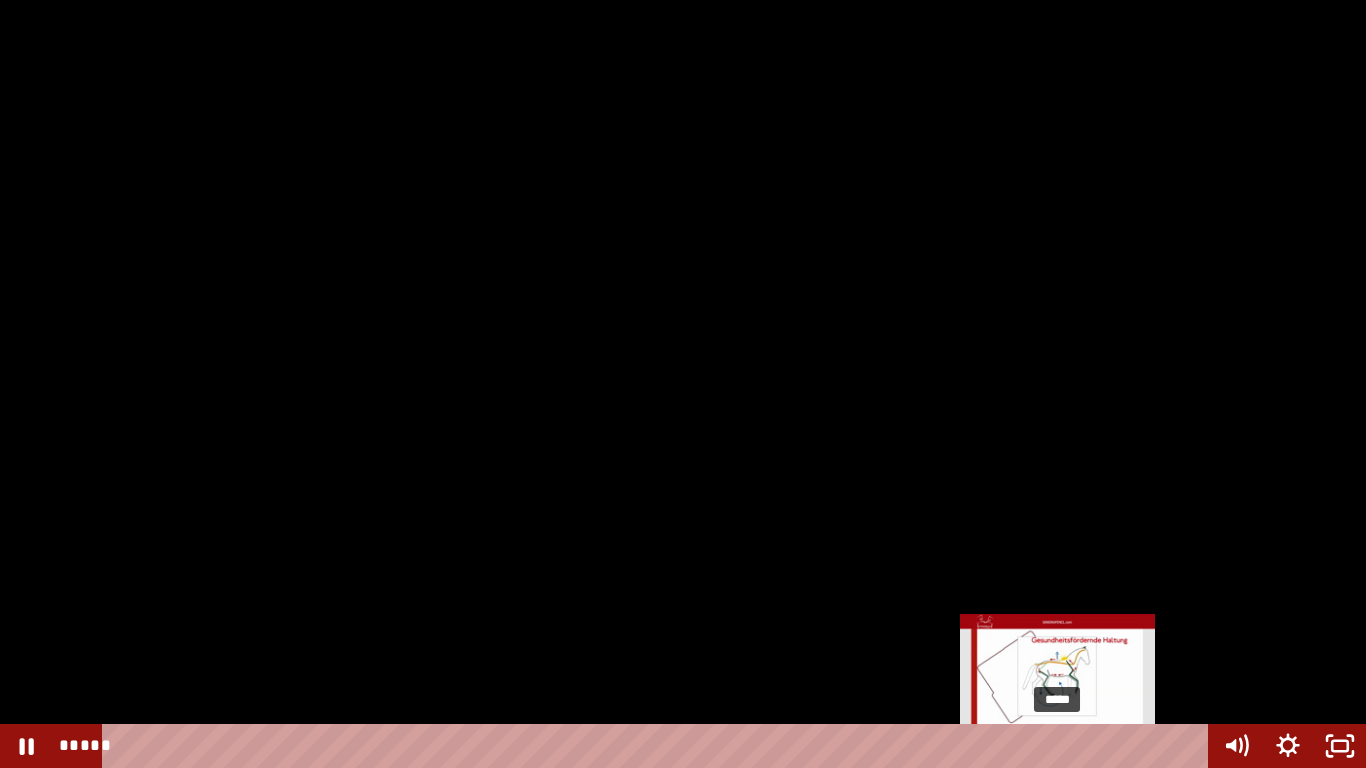 drag, startPoint x: 770, startPoint y: 748, endPoint x: 1140, endPoint y: 741, distance: 370.06622 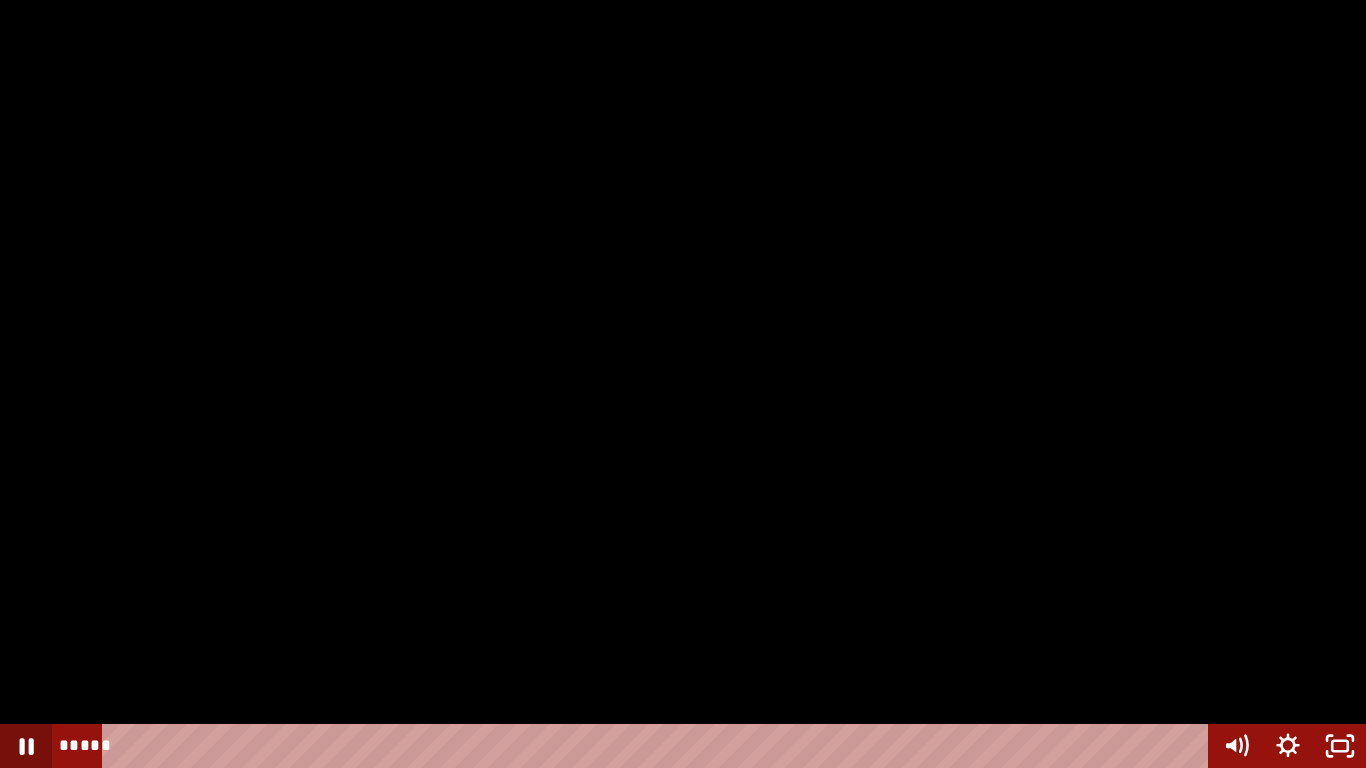 click 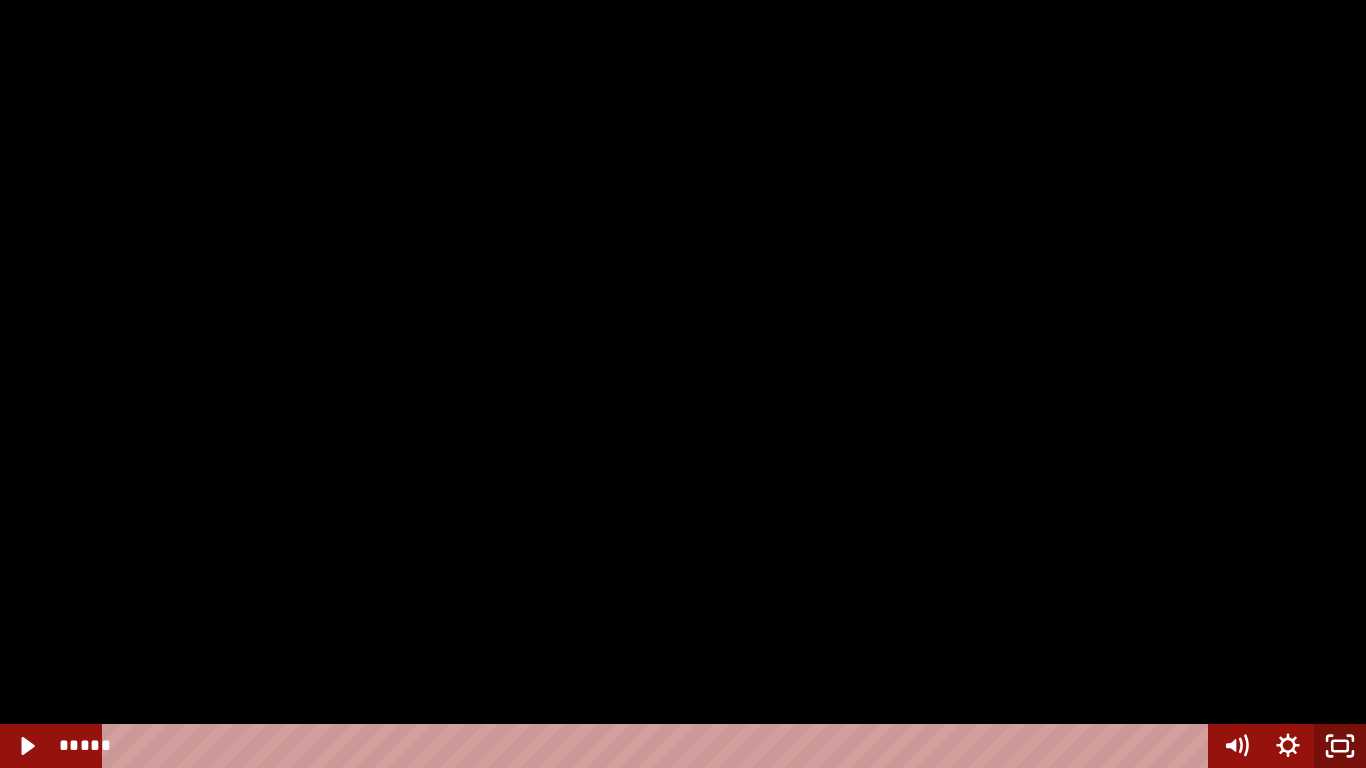click 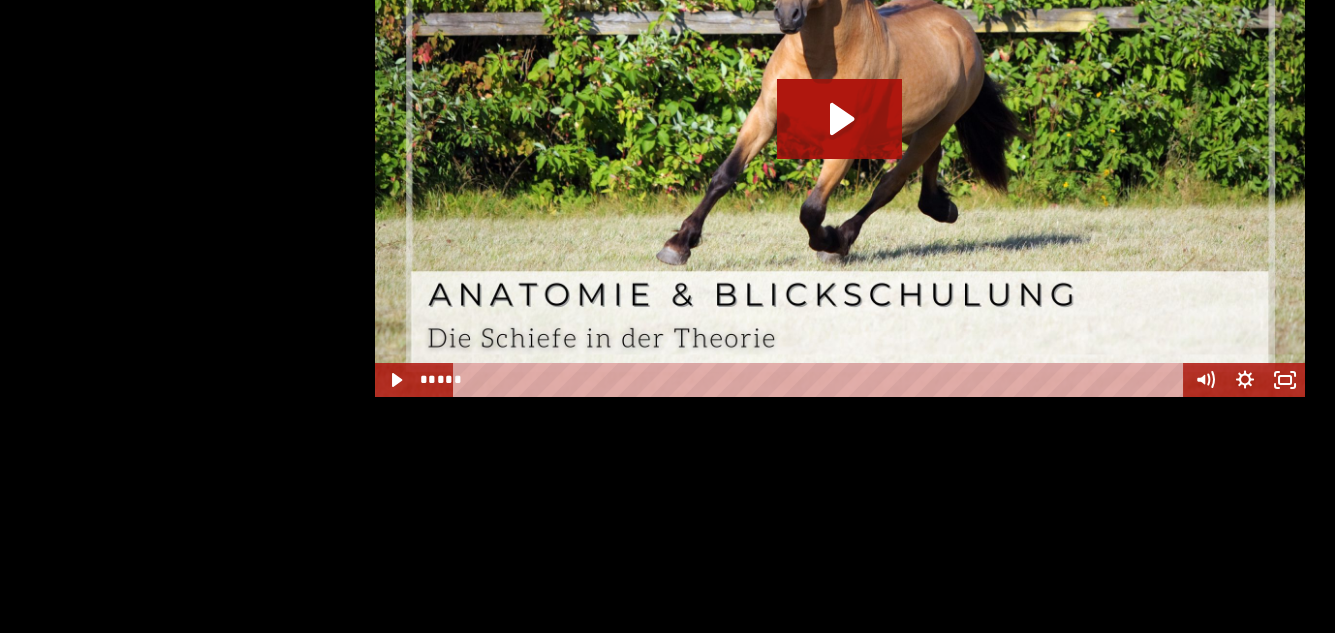 scroll, scrollTop: 4931, scrollLeft: 0, axis: vertical 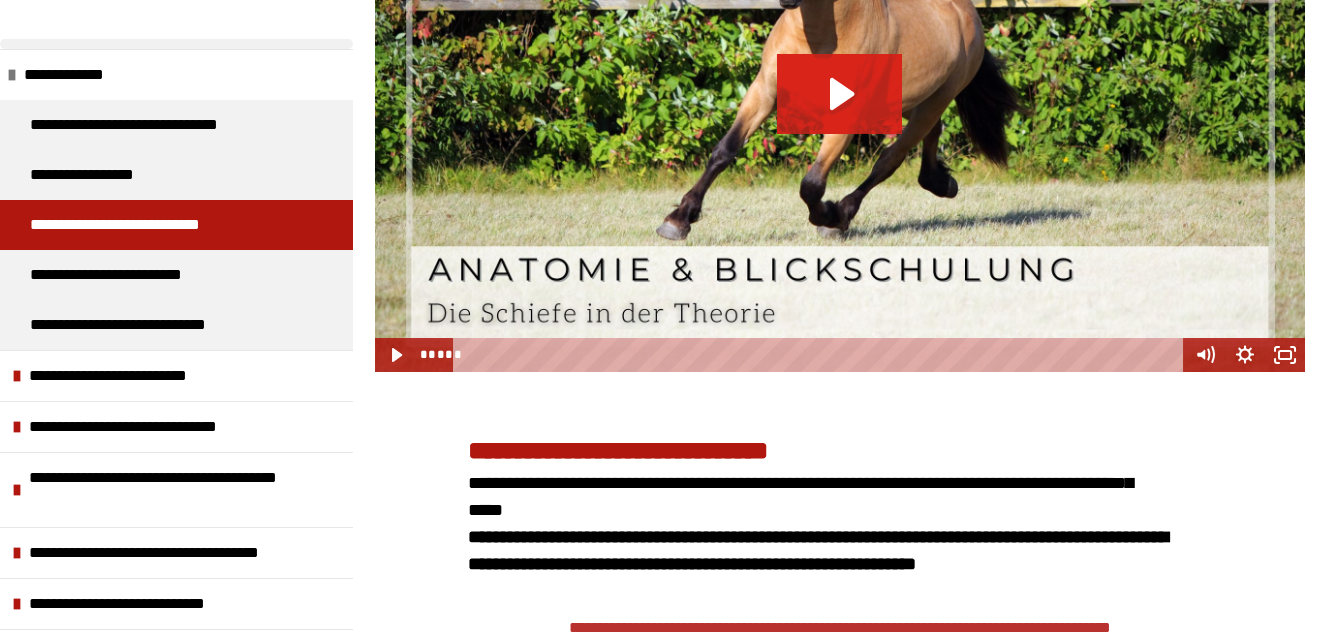 click 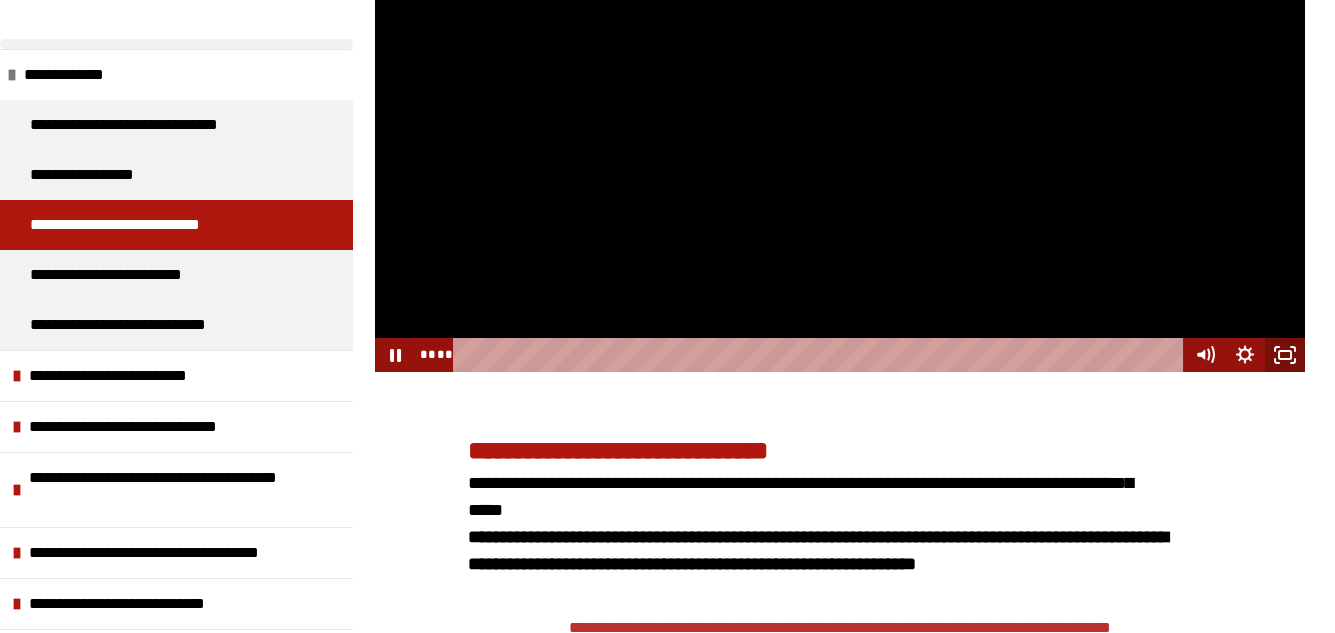 click 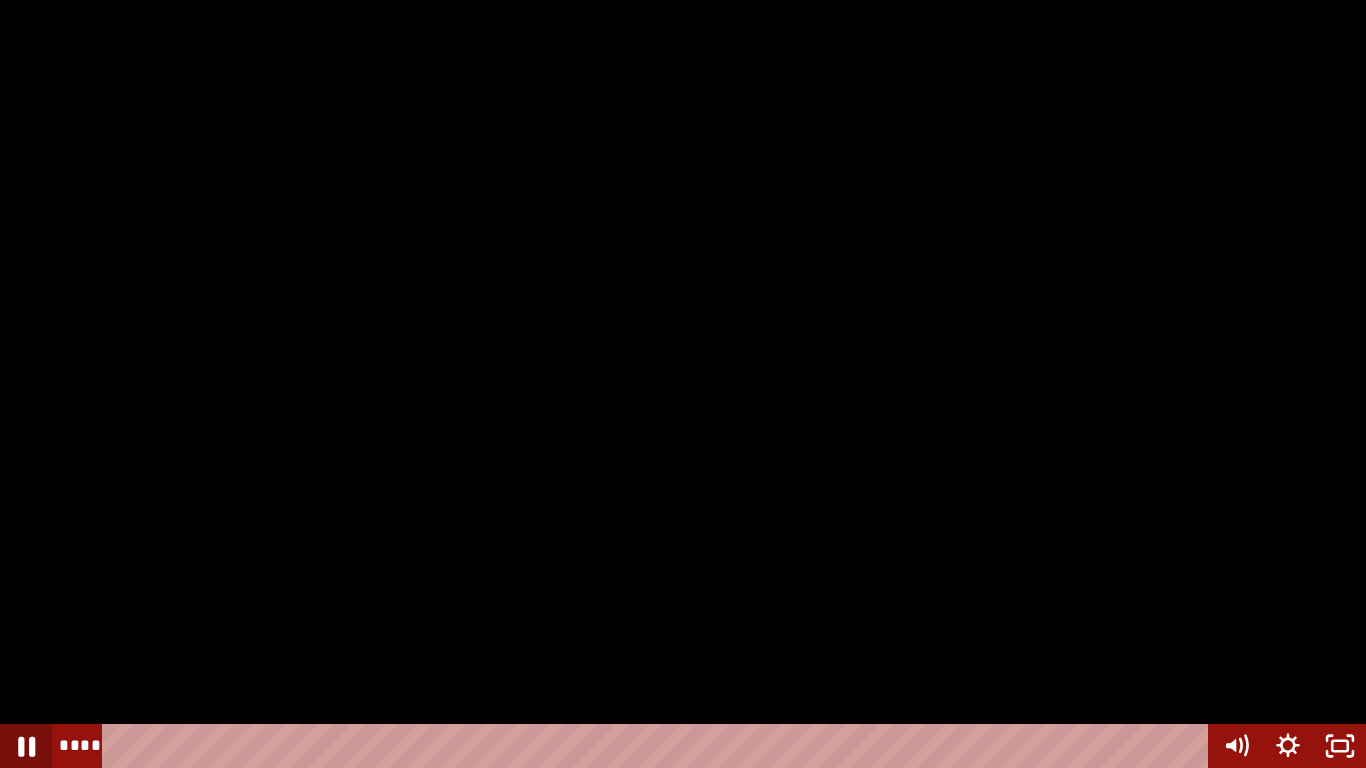 click 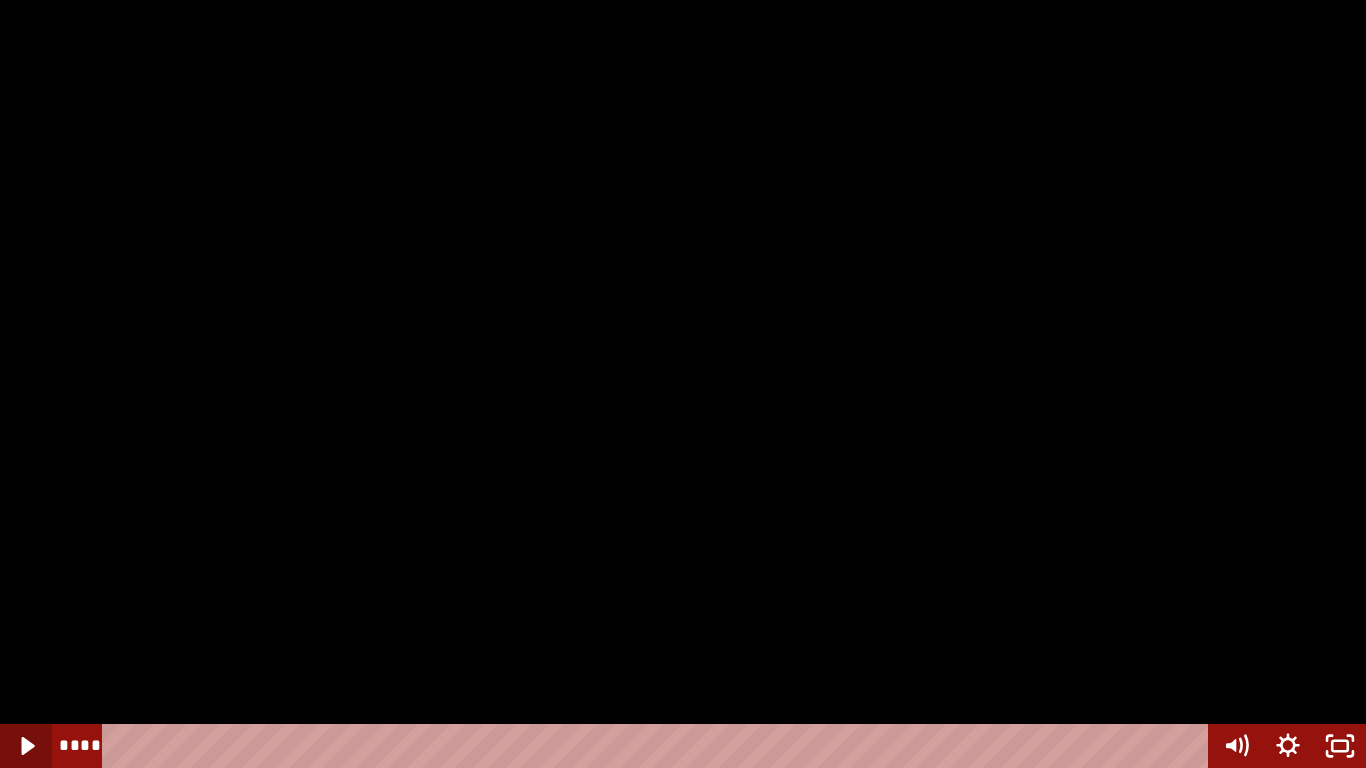click 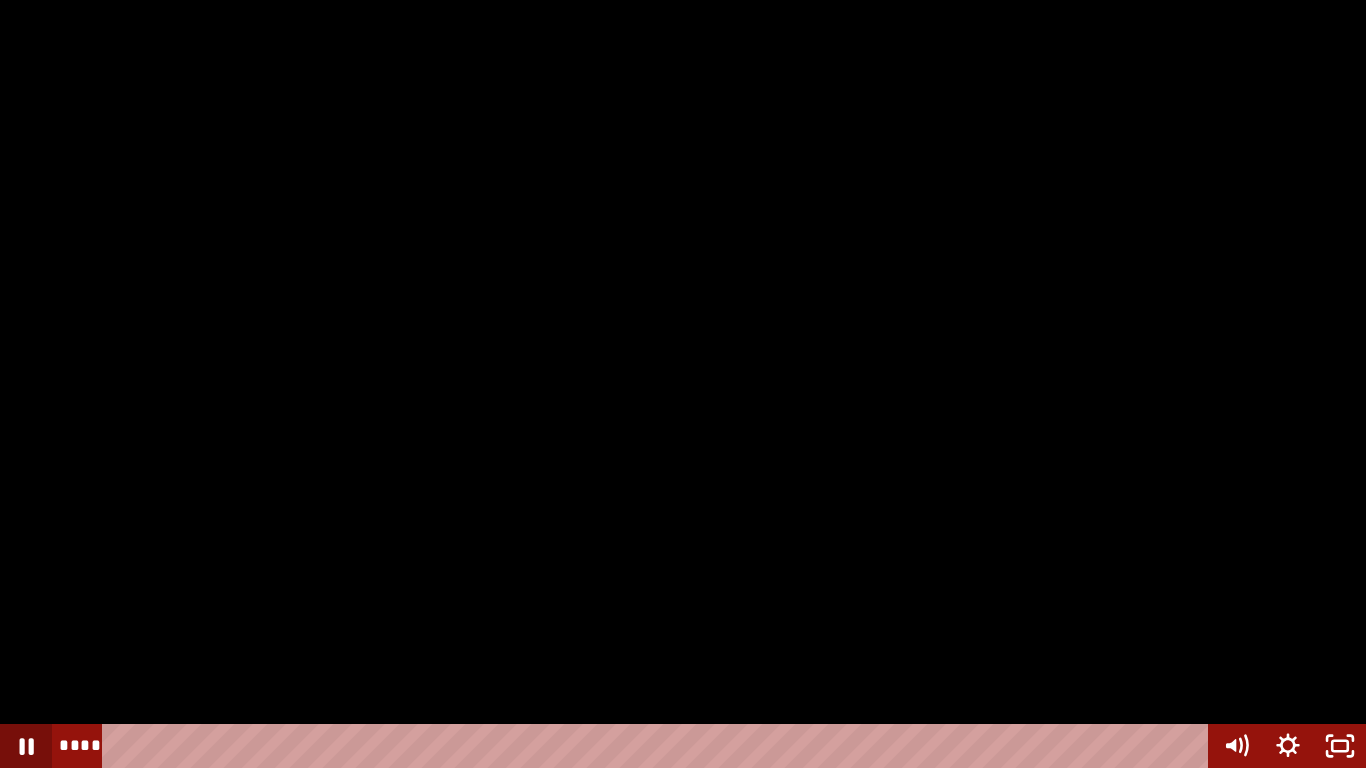 click 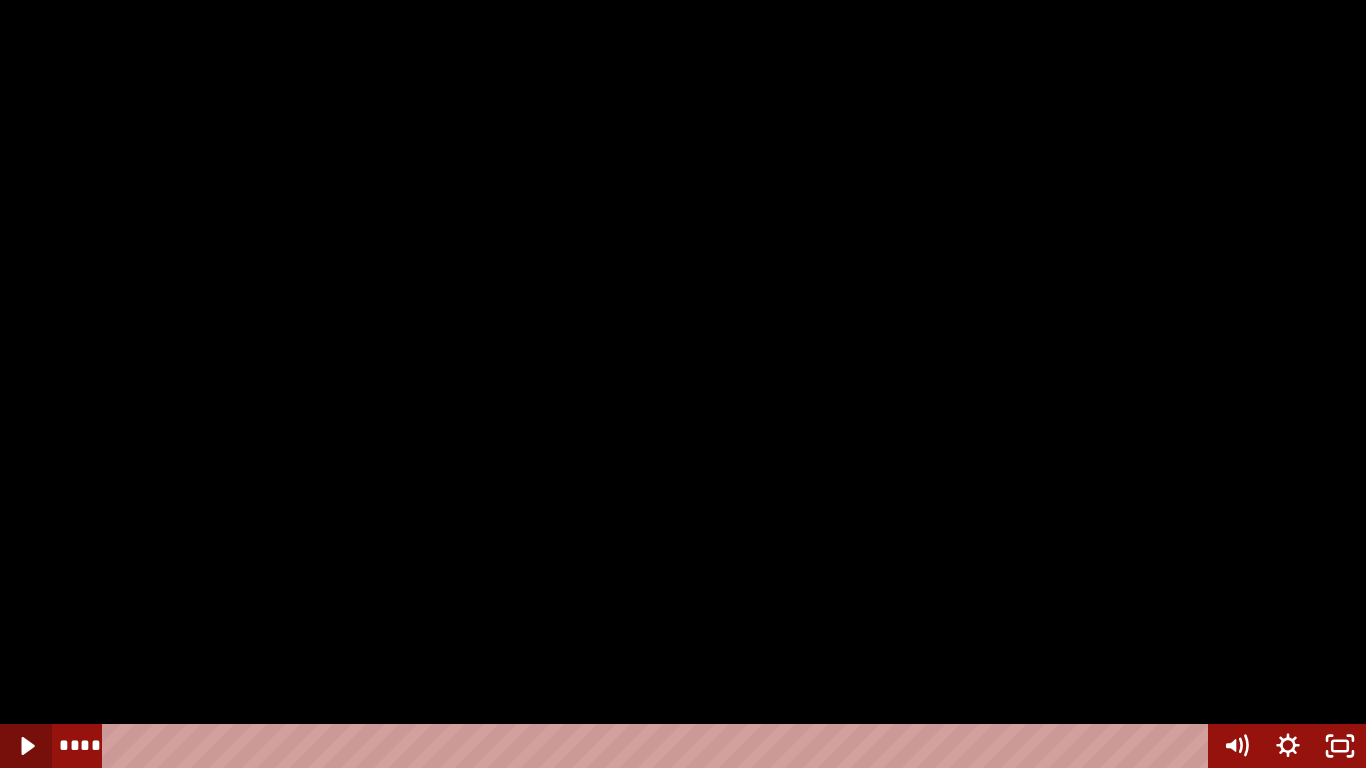 click 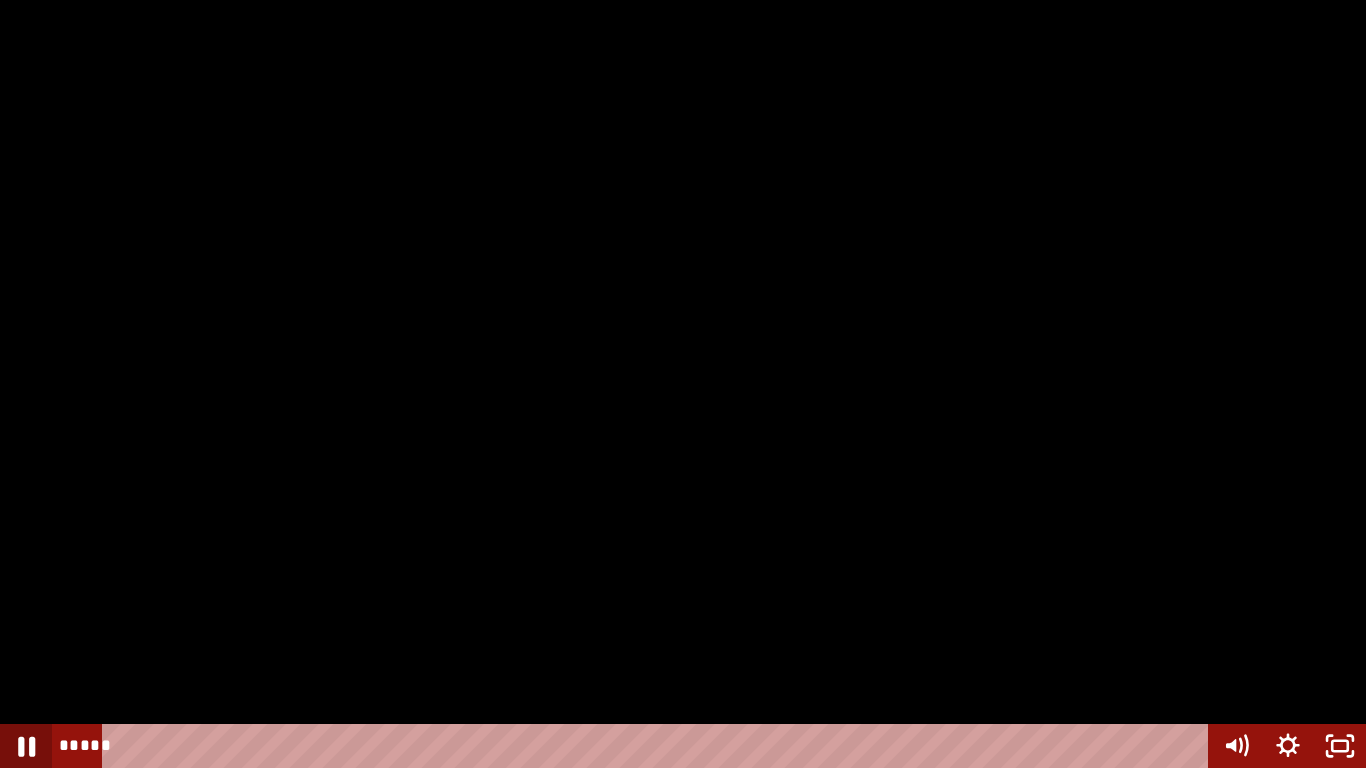 click 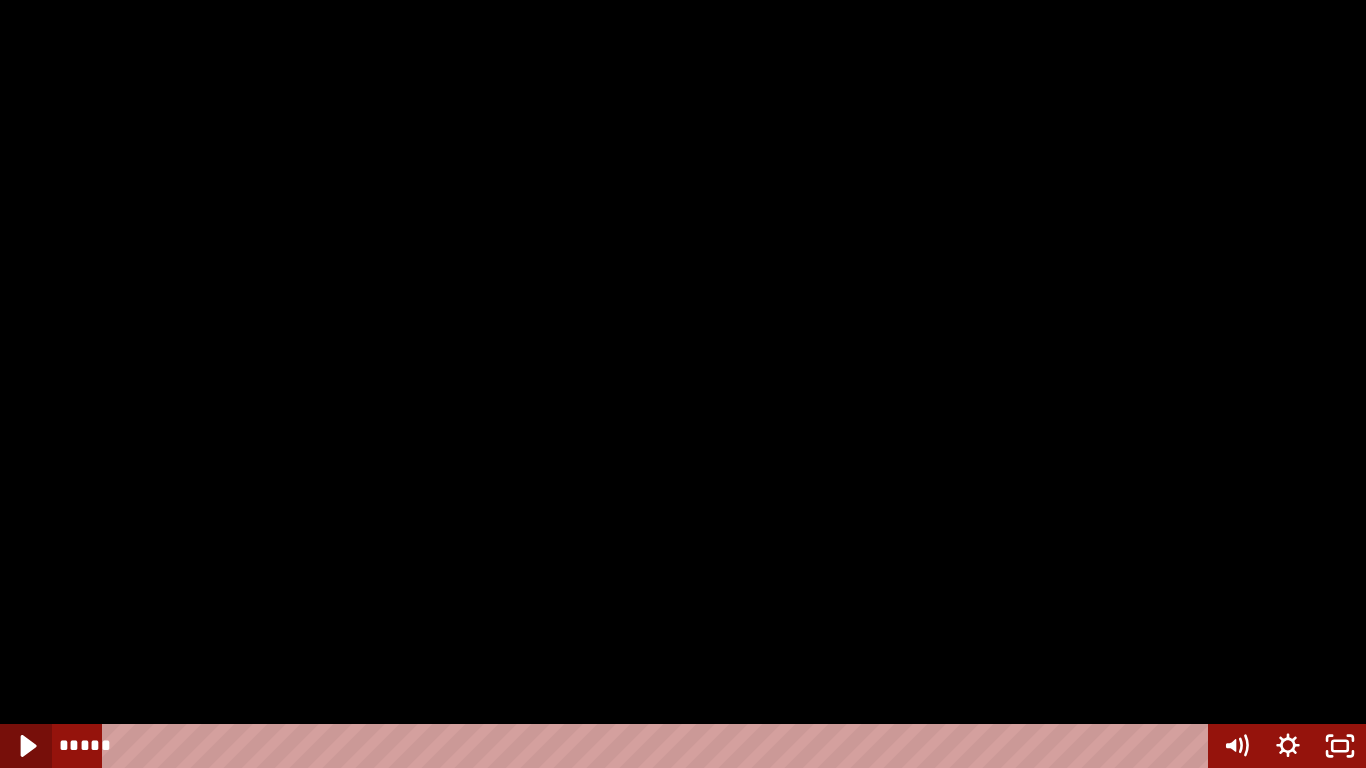 click 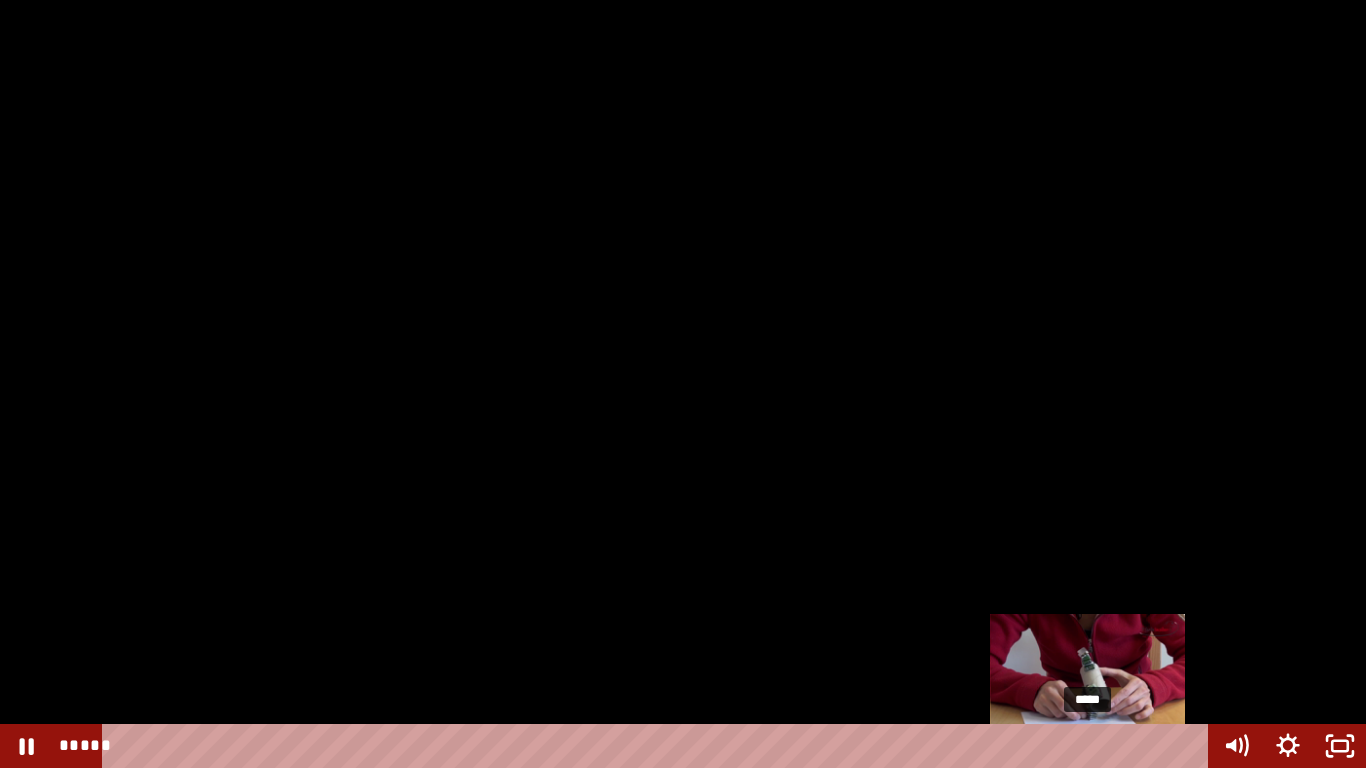 click on "*****" at bounding box center [659, 746] 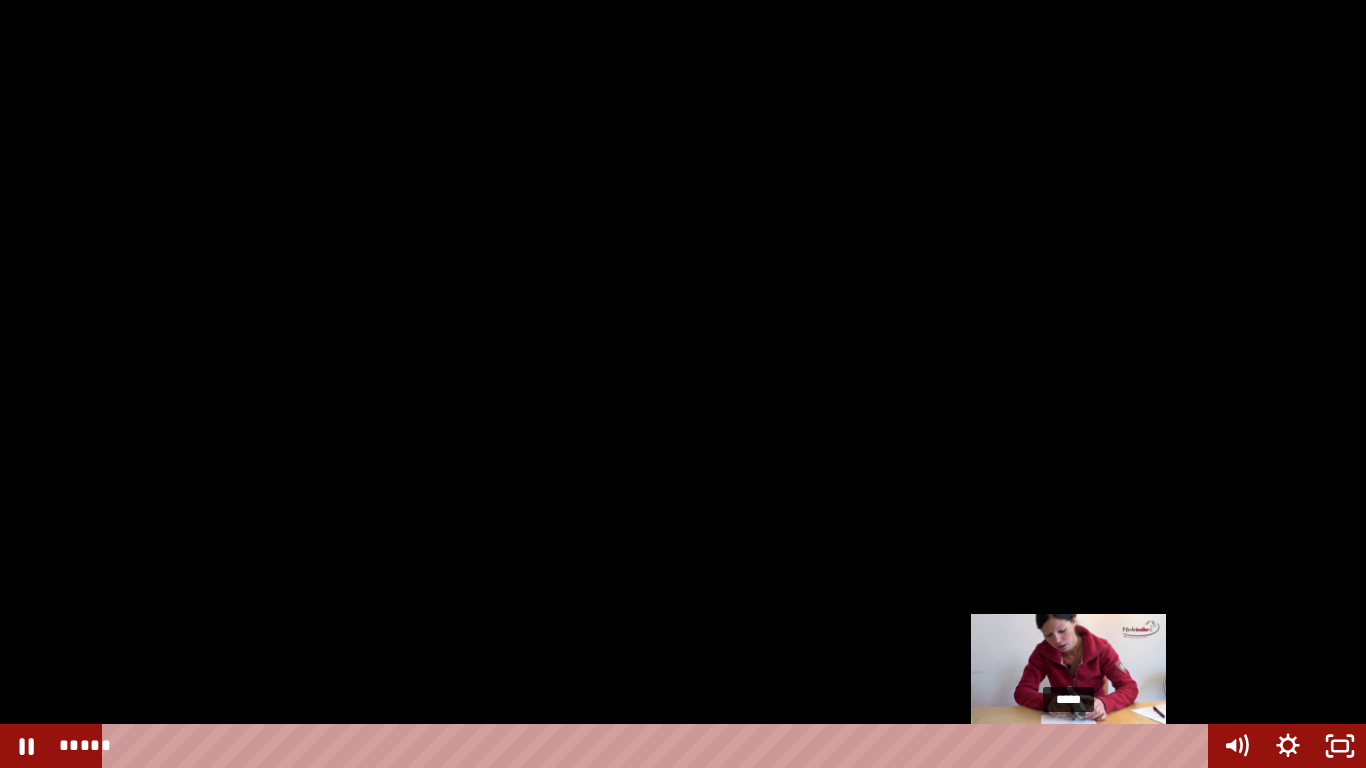 drag, startPoint x: 1083, startPoint y: 742, endPoint x: 1069, endPoint y: 745, distance: 14.3178215 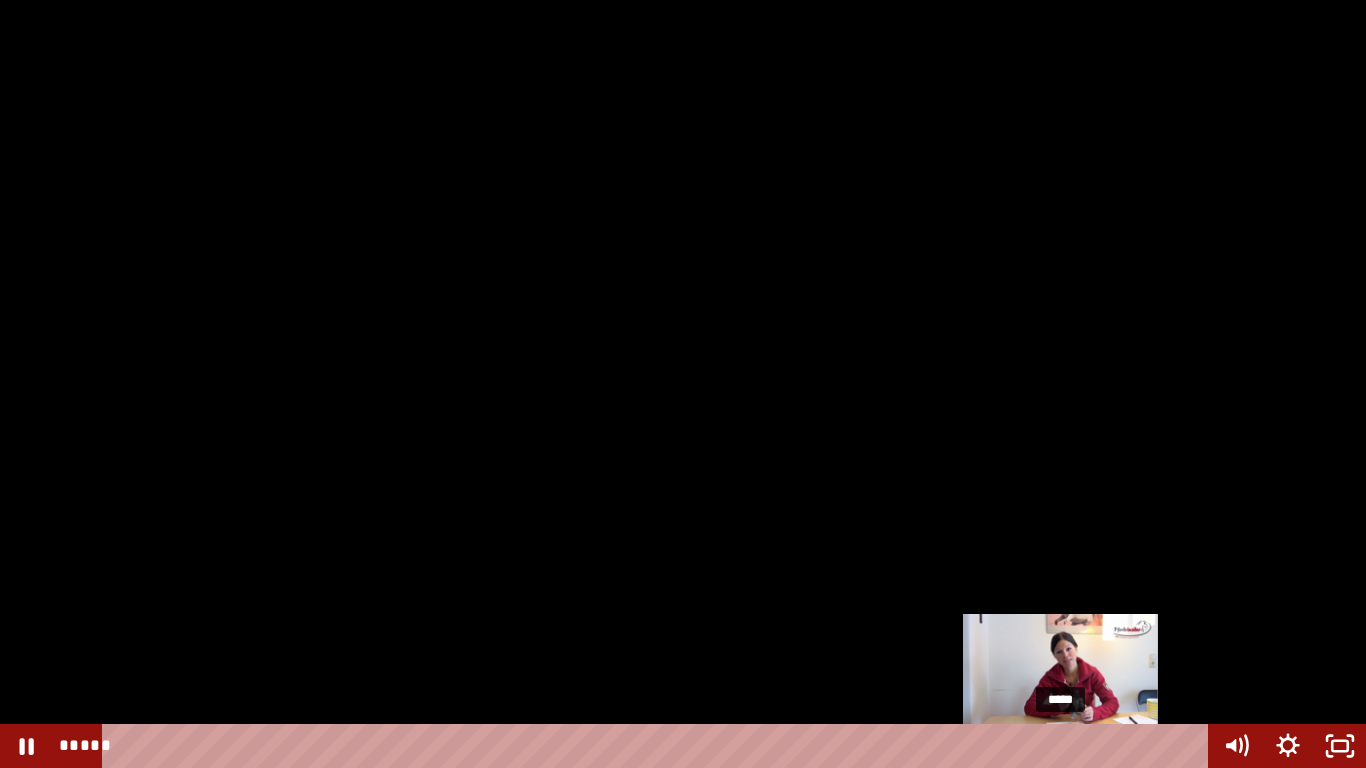 click at bounding box center (1060, 746) 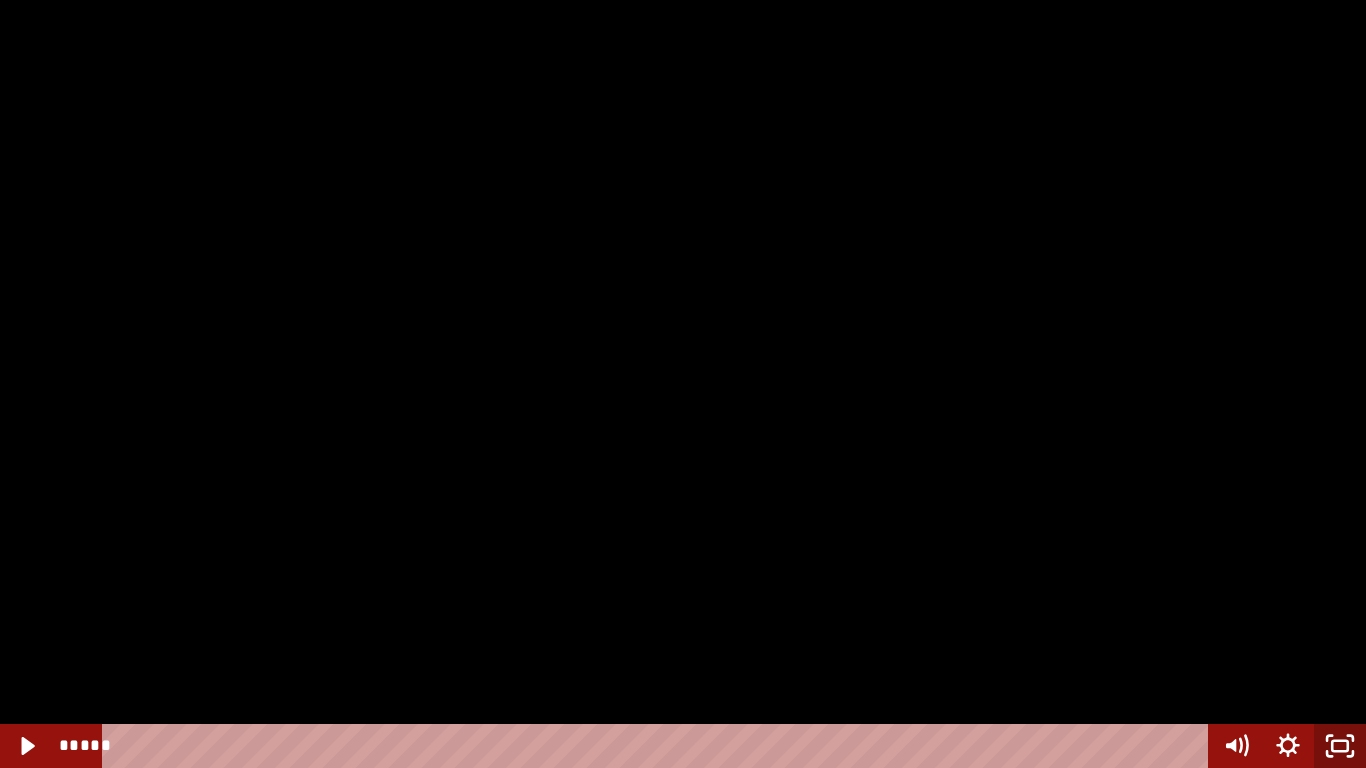 click 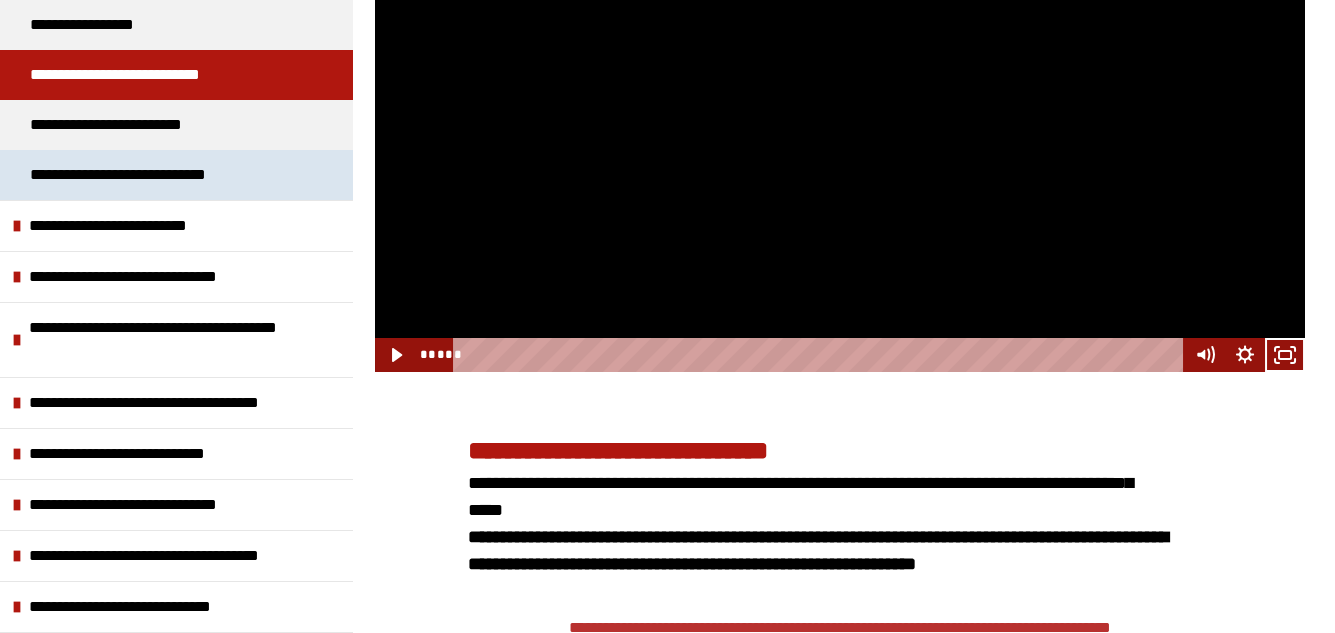 scroll, scrollTop: 195, scrollLeft: 0, axis: vertical 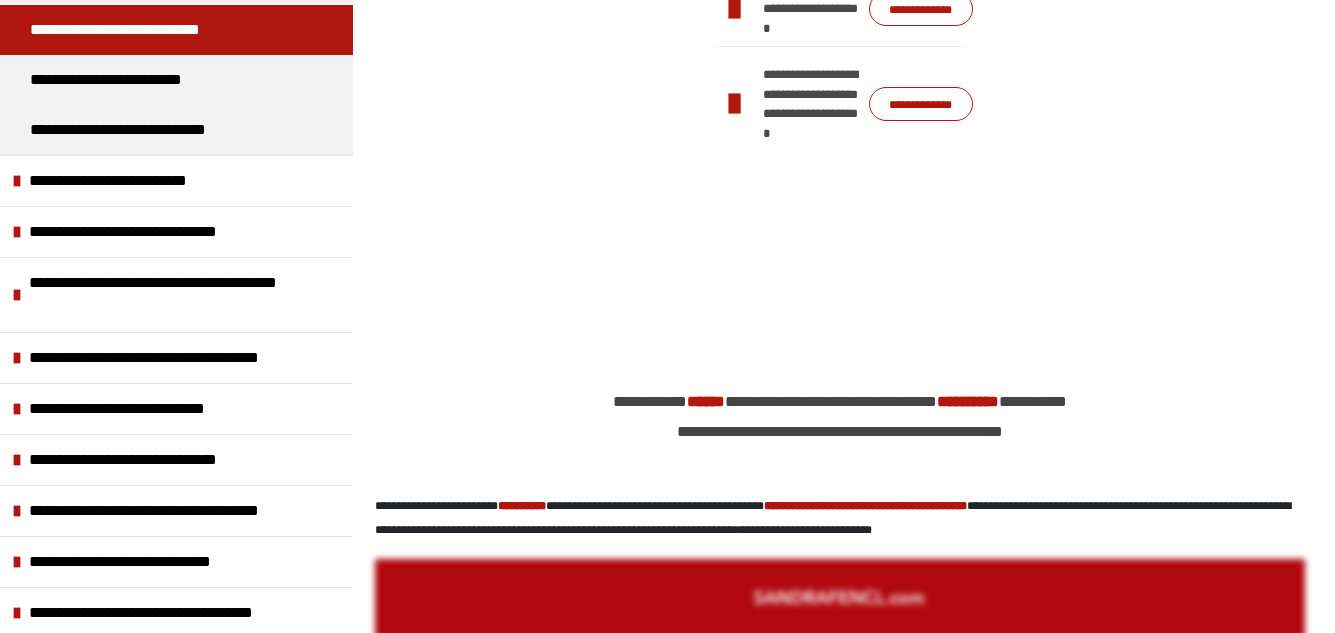 click on "**********" at bounding box center (921, -66) 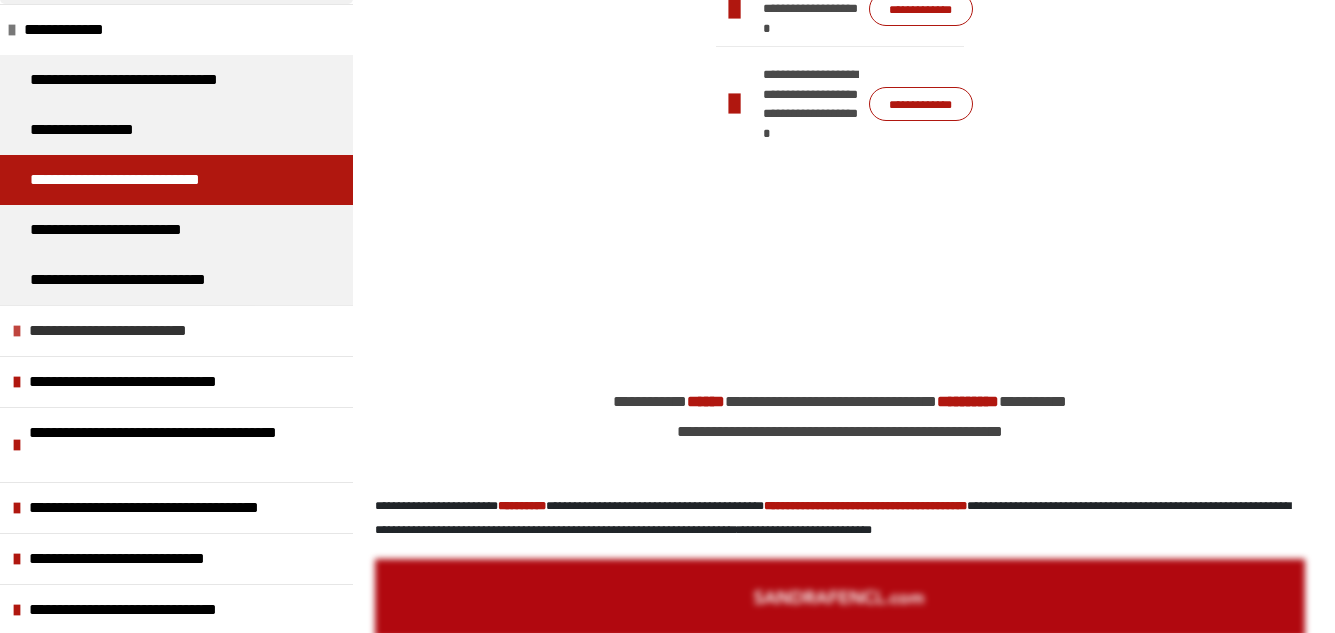scroll, scrollTop: 20, scrollLeft: 0, axis: vertical 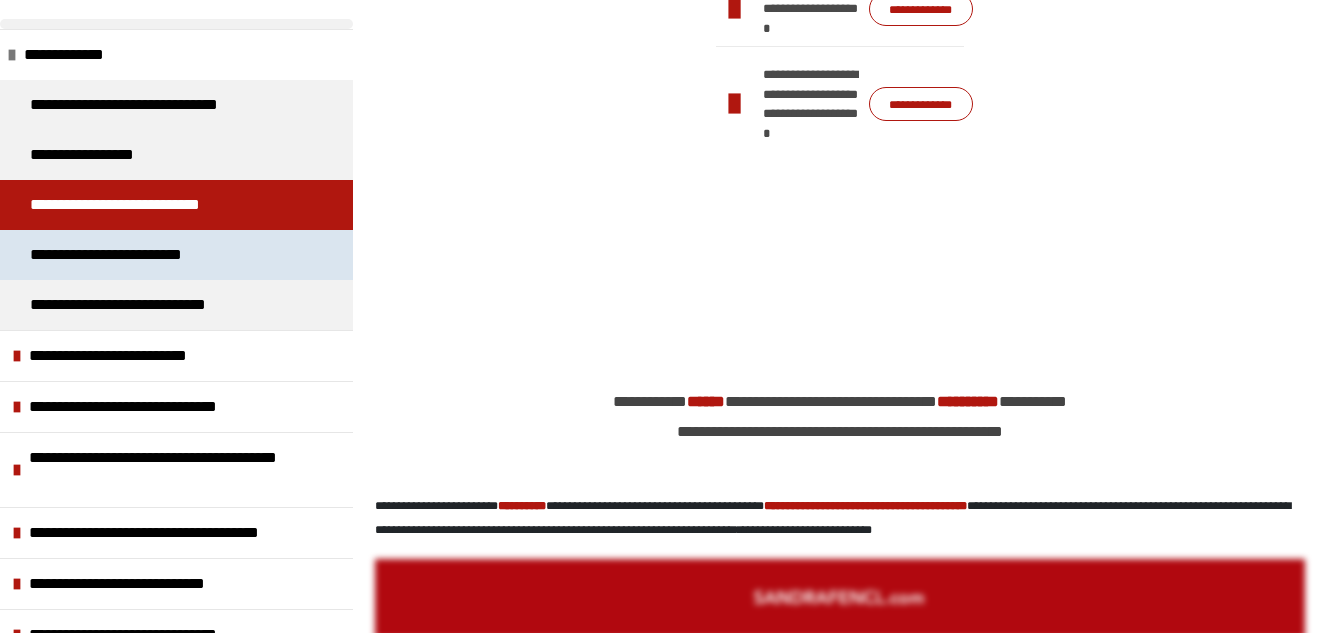 click on "**********" at bounding box center [120, 255] 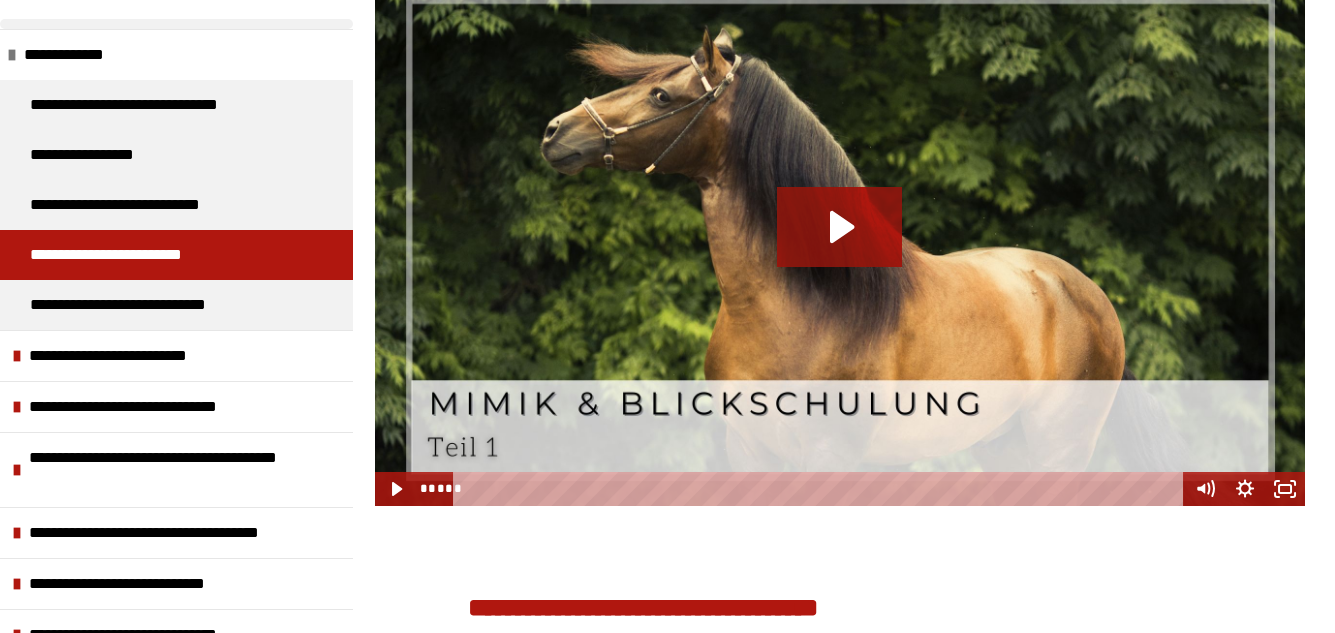 scroll, scrollTop: 781, scrollLeft: 0, axis: vertical 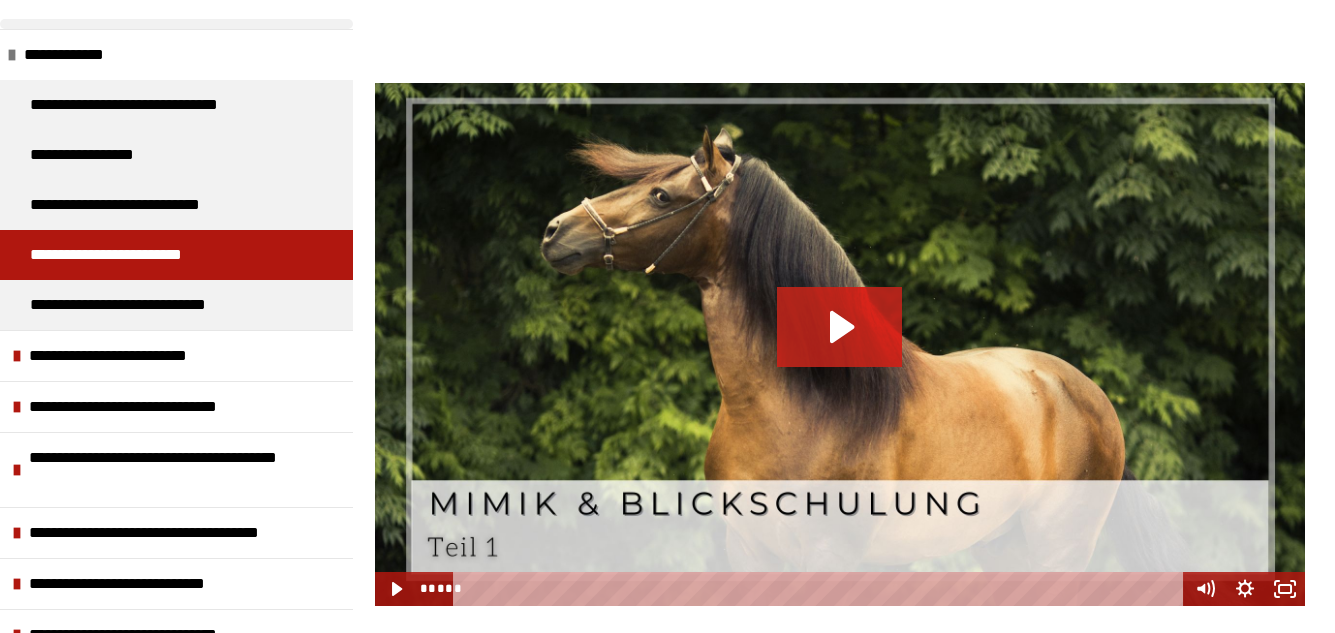 click 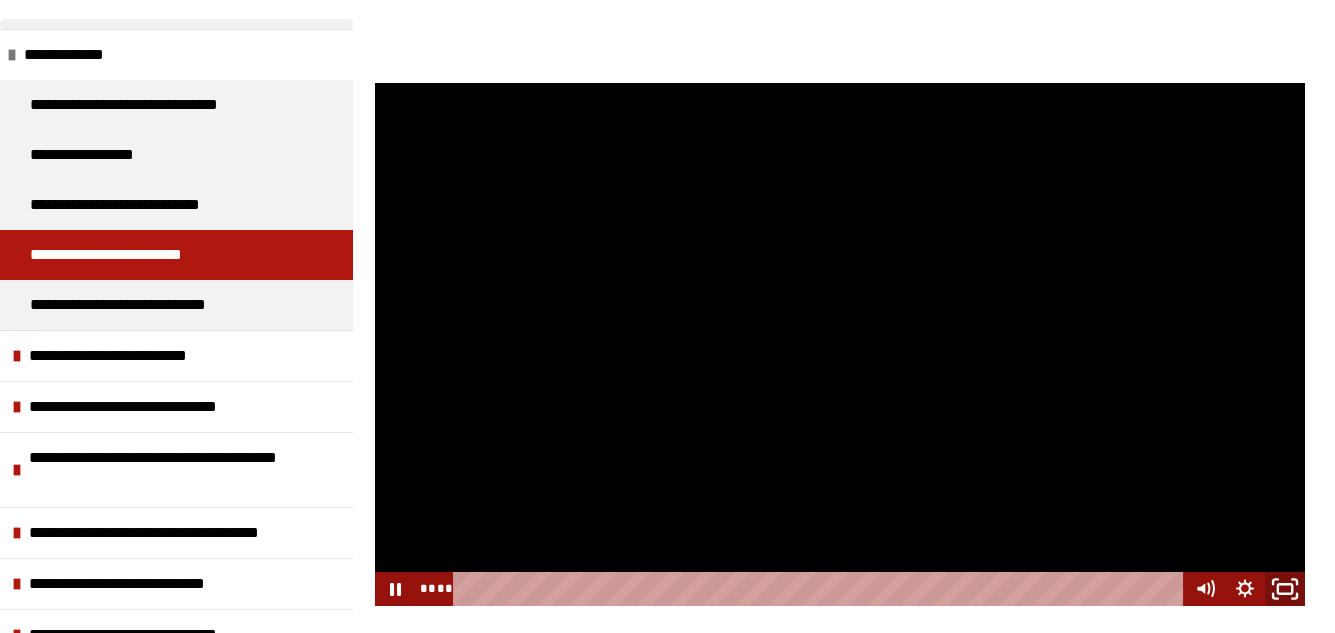 click 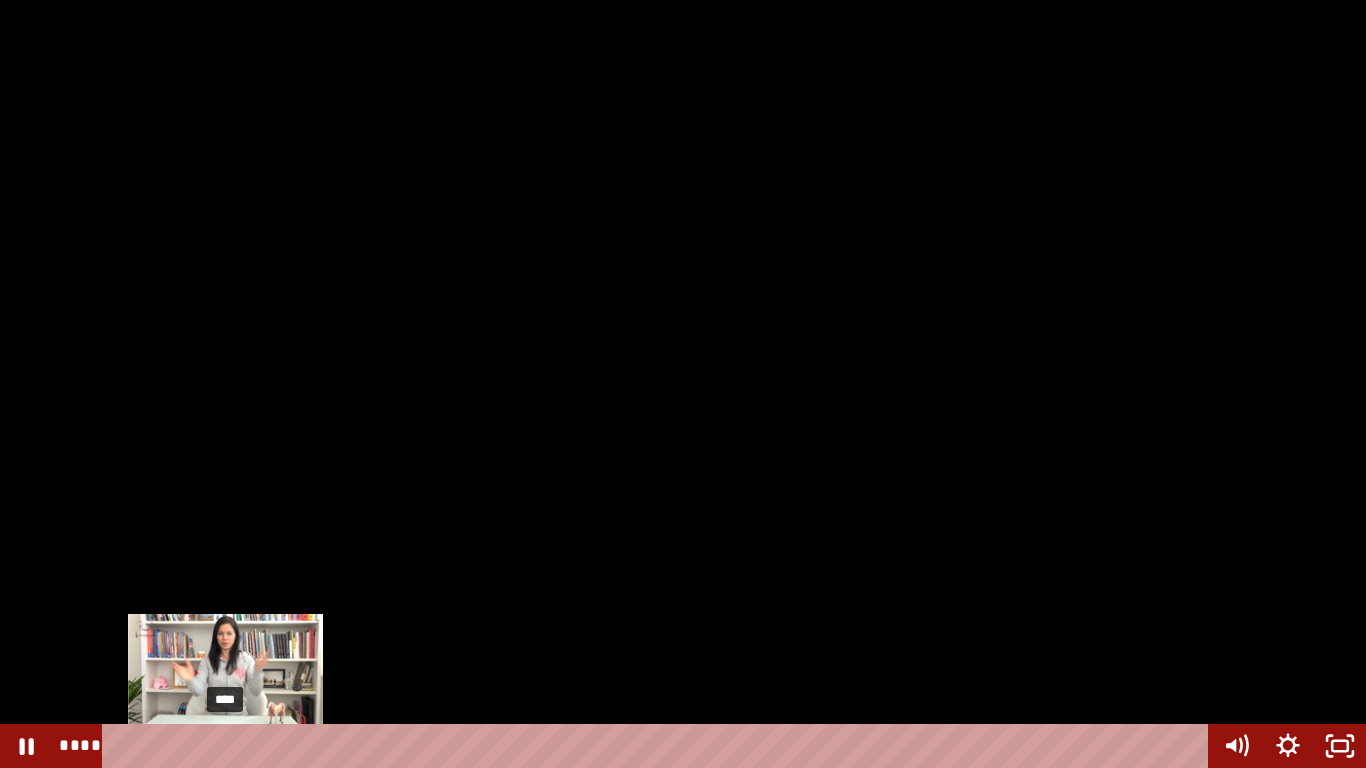 click on "****" at bounding box center [659, 746] 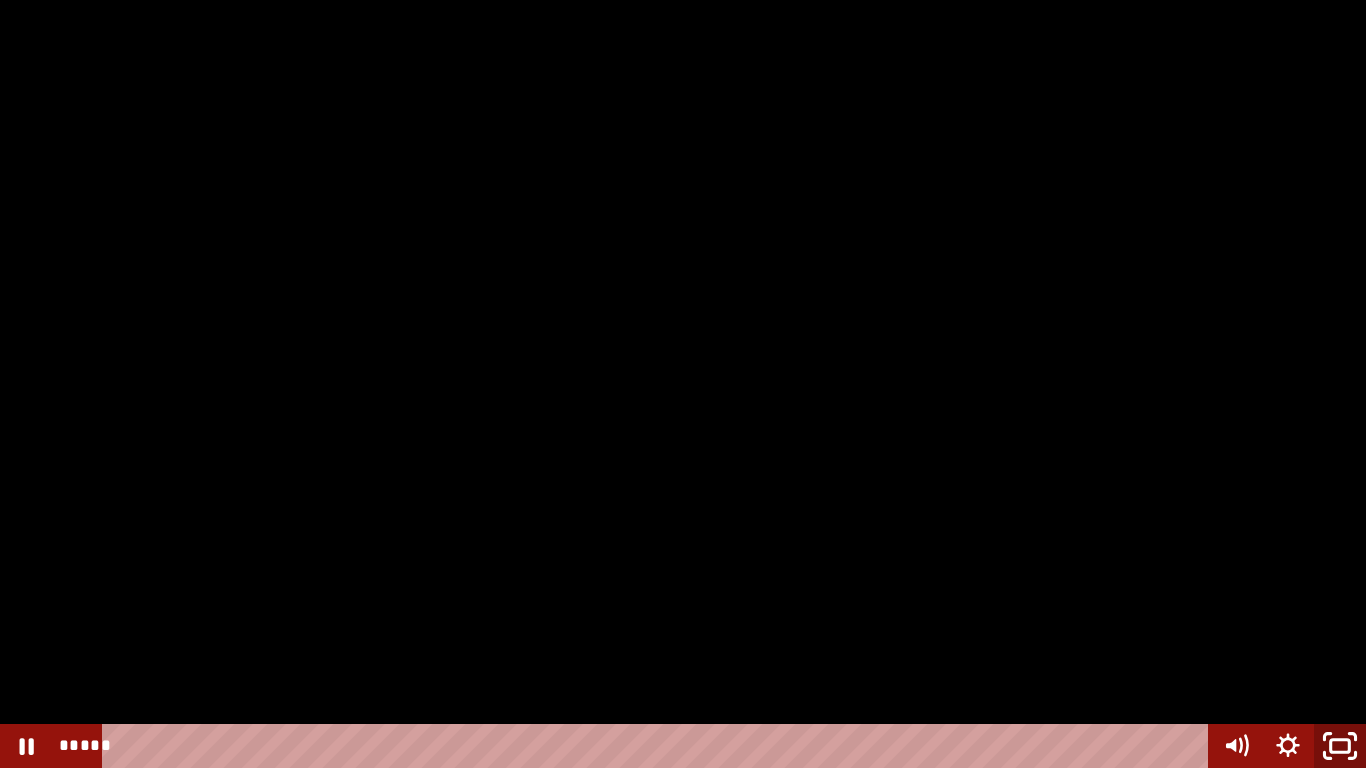 click 